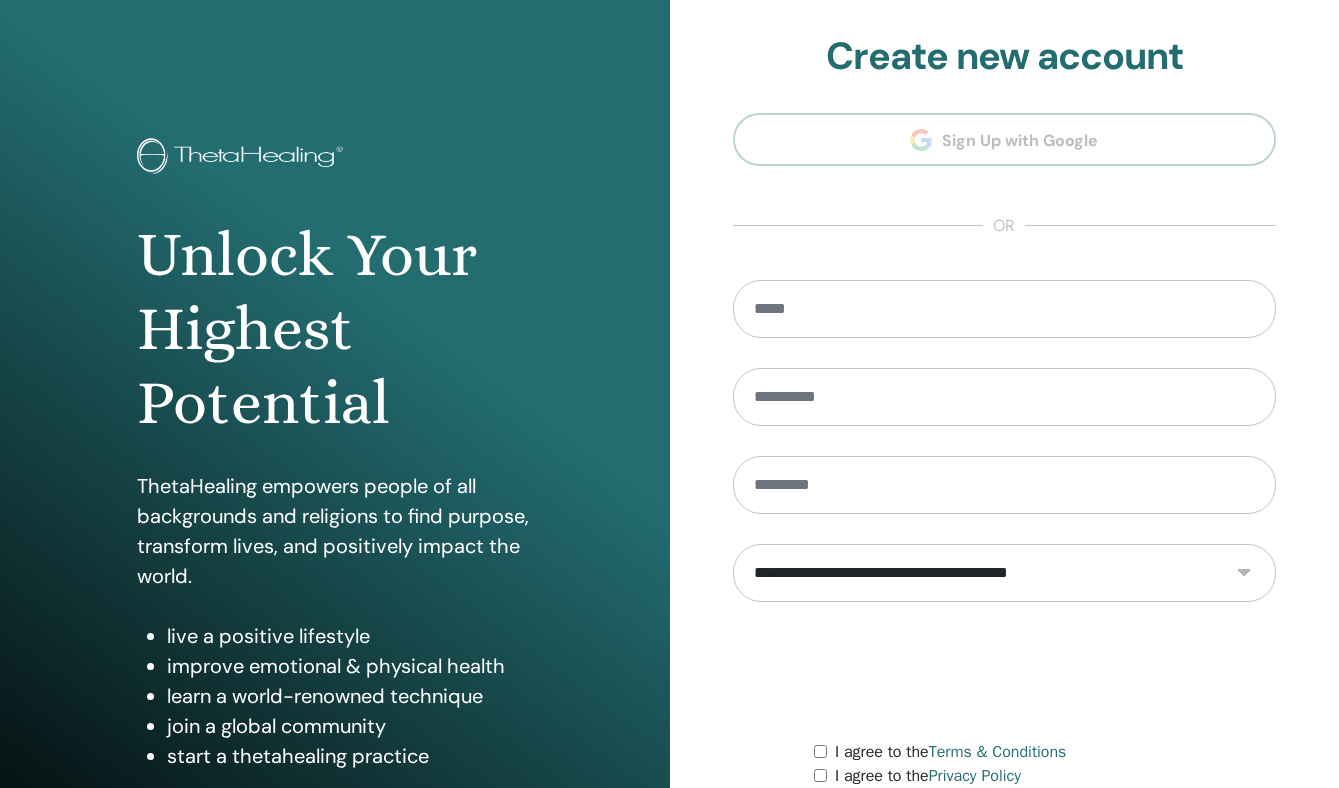 scroll, scrollTop: 0, scrollLeft: 0, axis: both 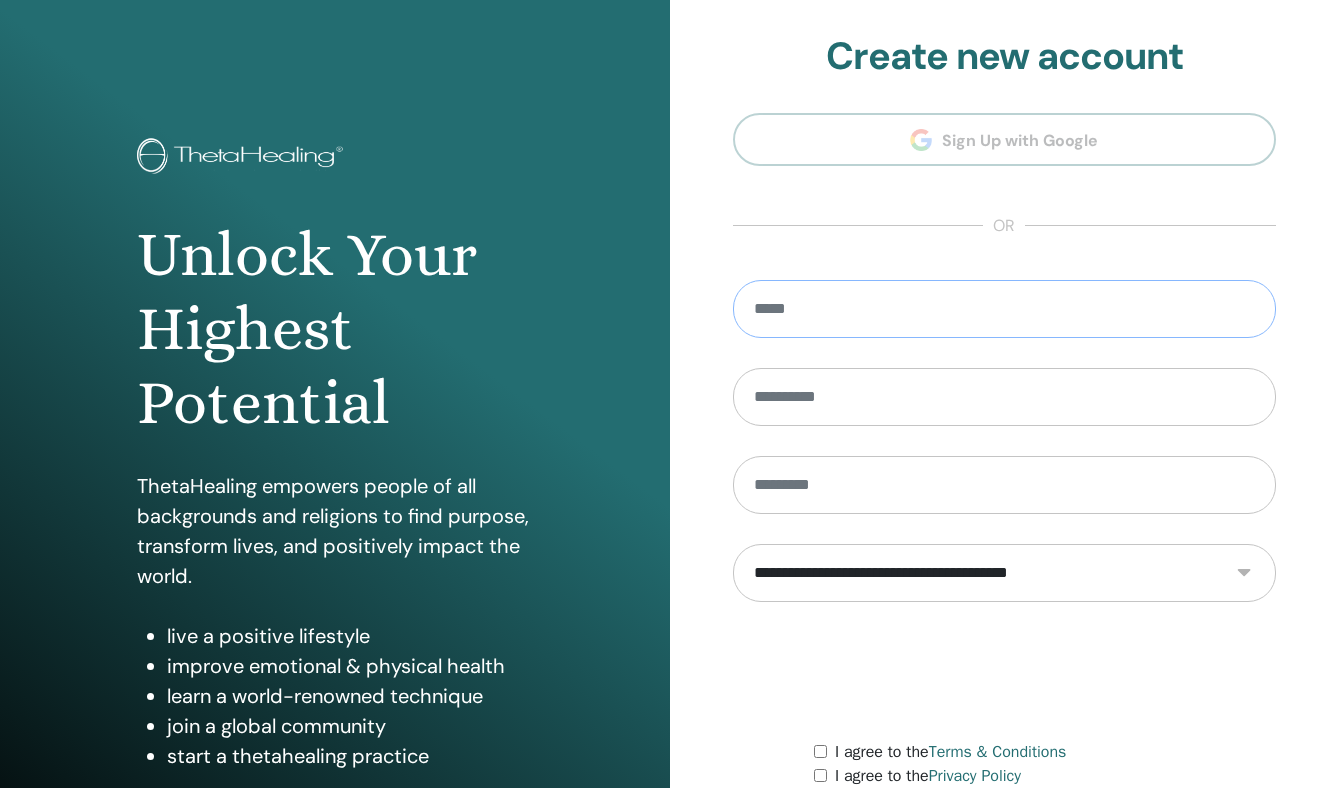 click at bounding box center (1005, 309) 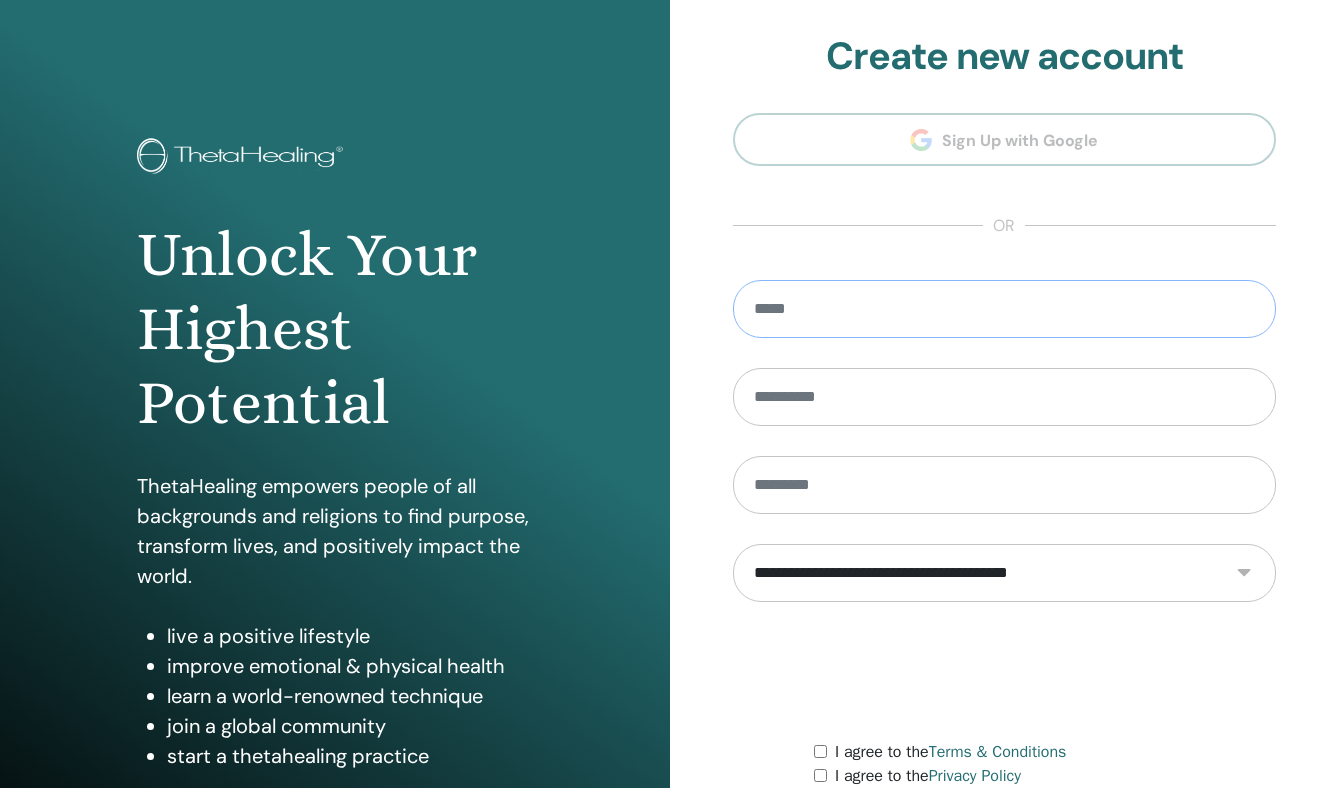 type on "**********" 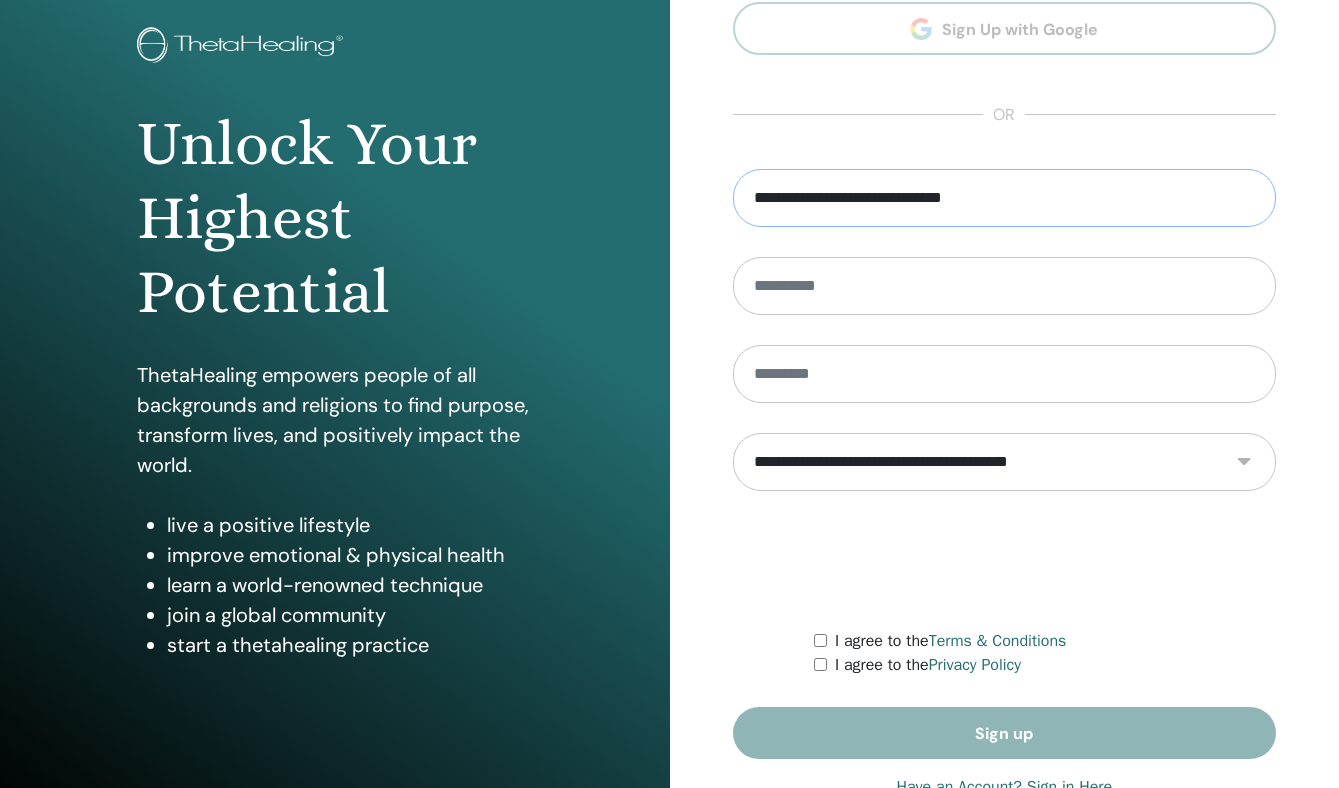 scroll, scrollTop: 172, scrollLeft: 0, axis: vertical 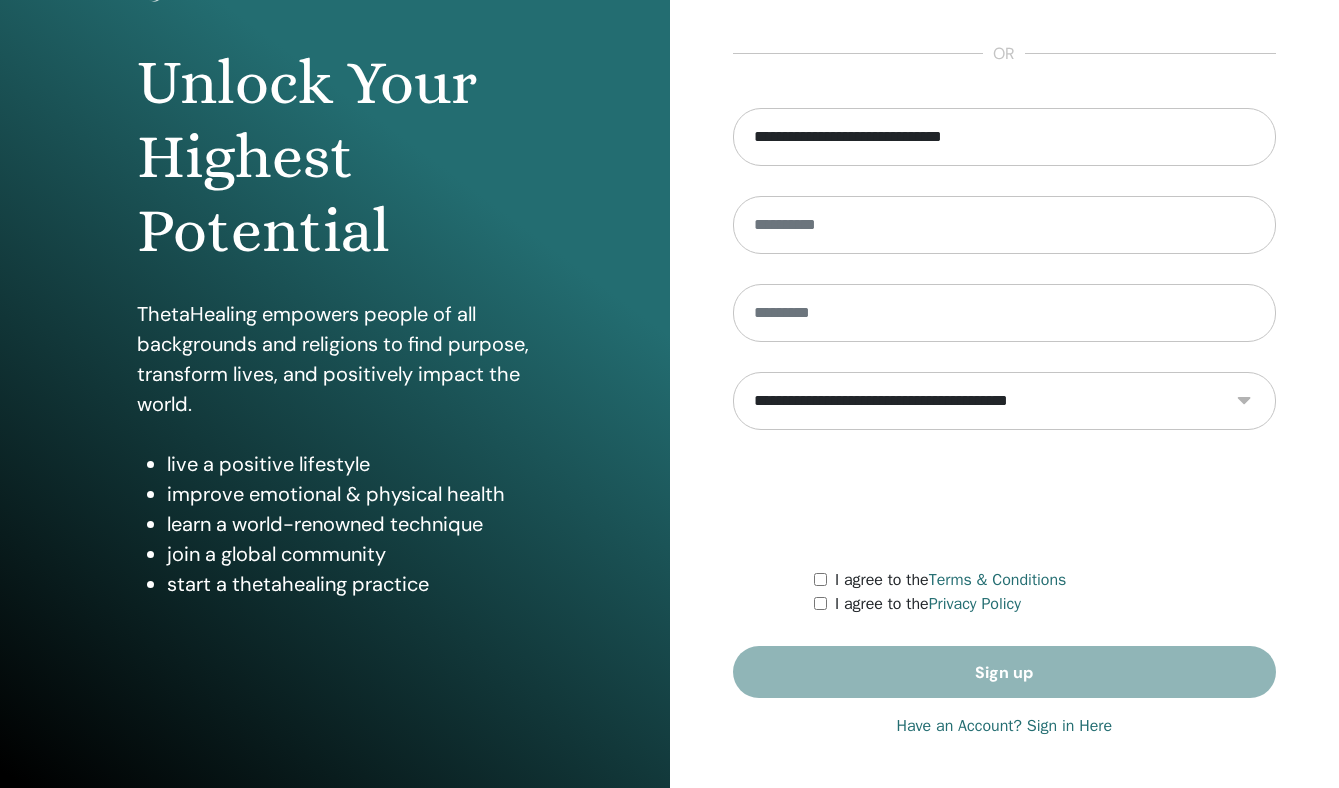 click on "Have an Account? Sign in Here" at bounding box center (1004, 726) 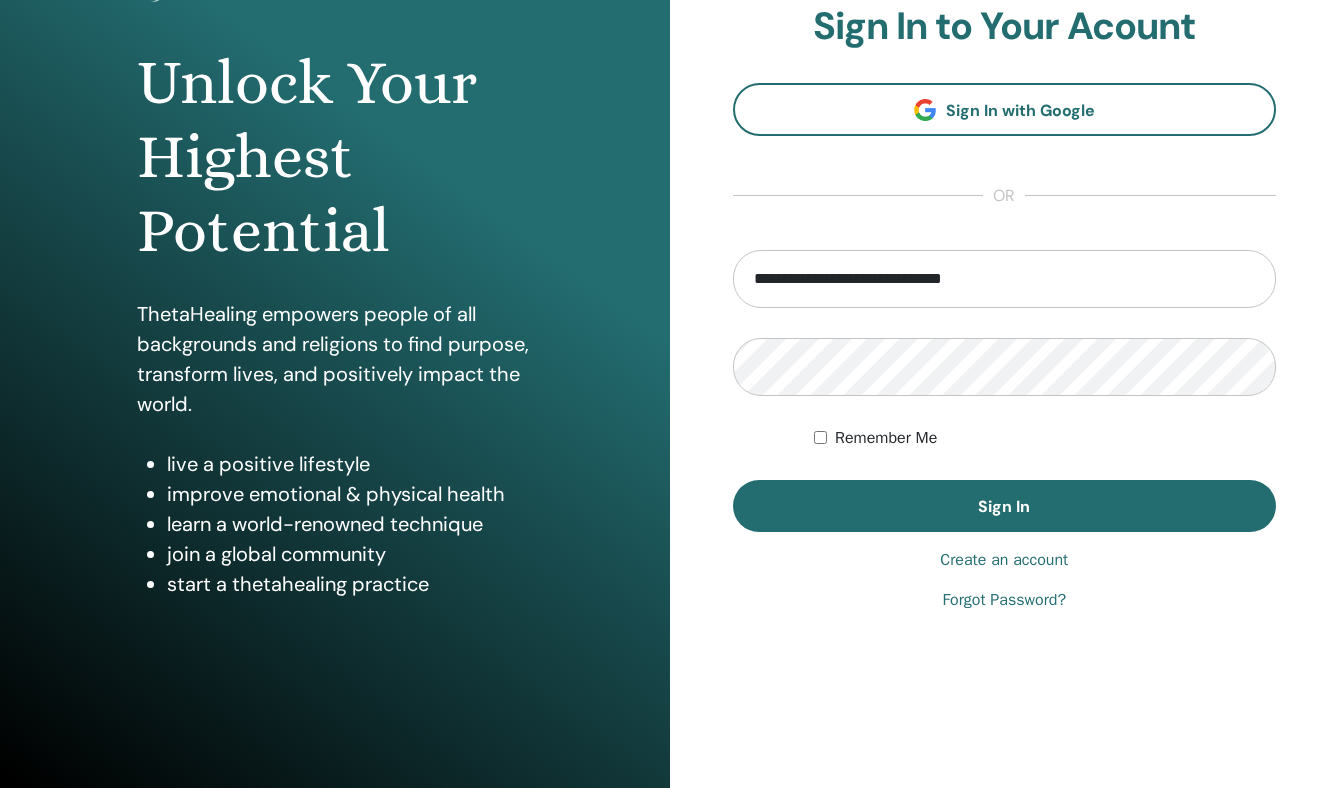 scroll, scrollTop: 0, scrollLeft: 0, axis: both 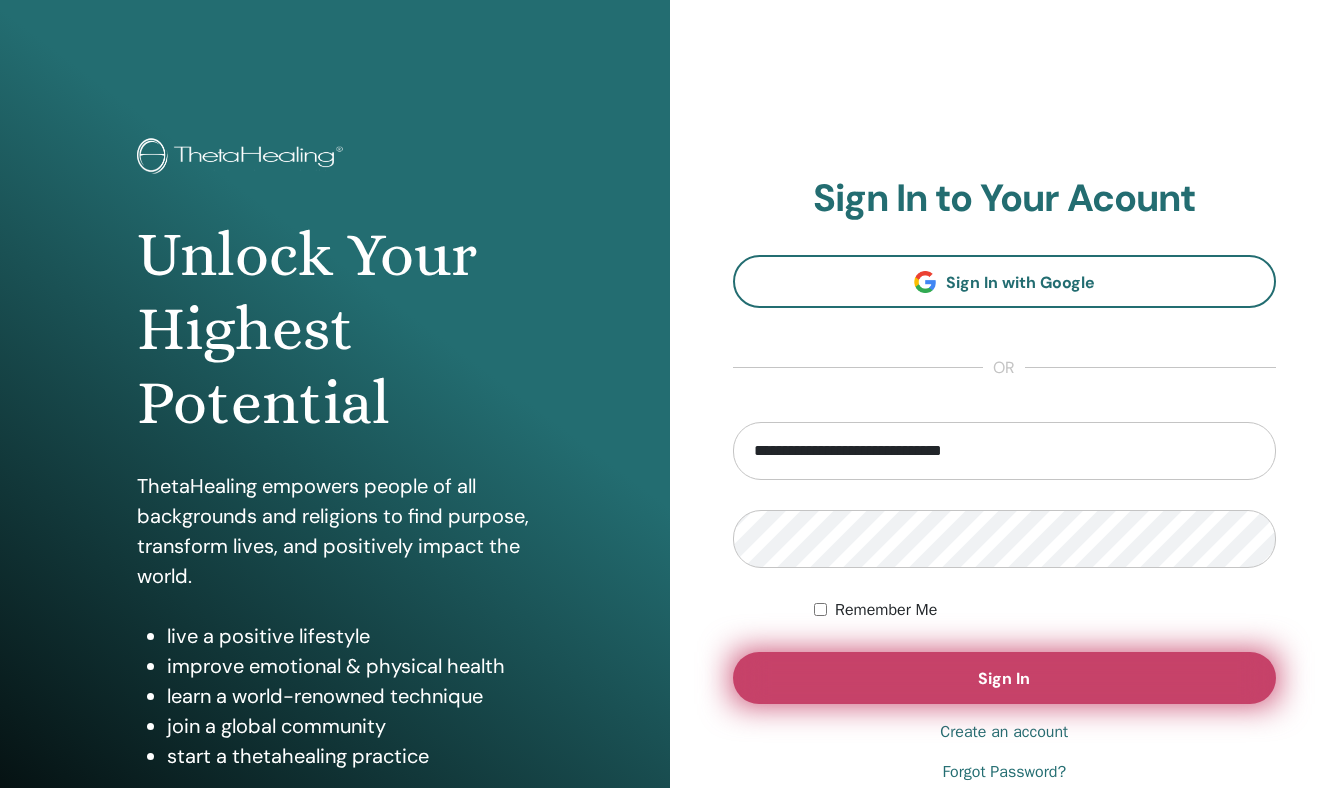 click on "Sign In" at bounding box center [1004, 678] 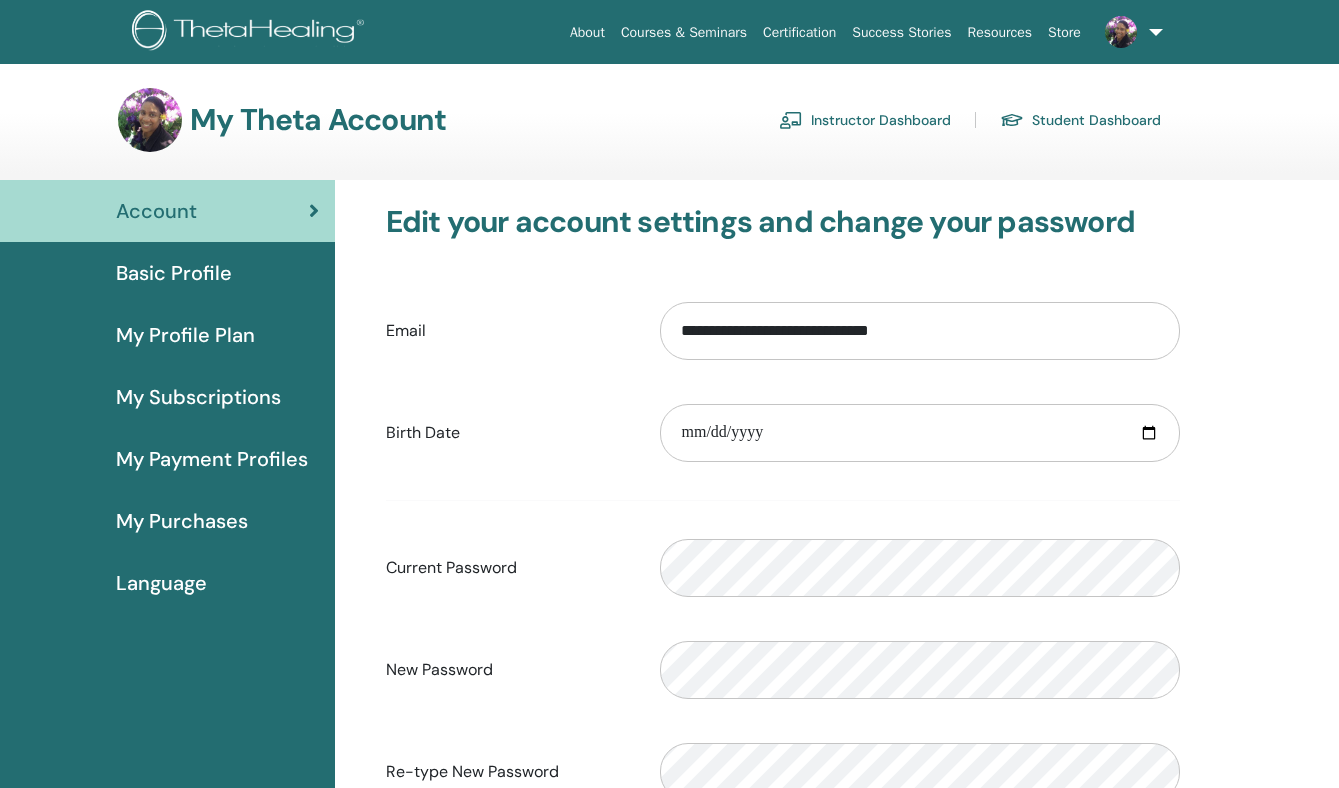 scroll, scrollTop: 0, scrollLeft: 0, axis: both 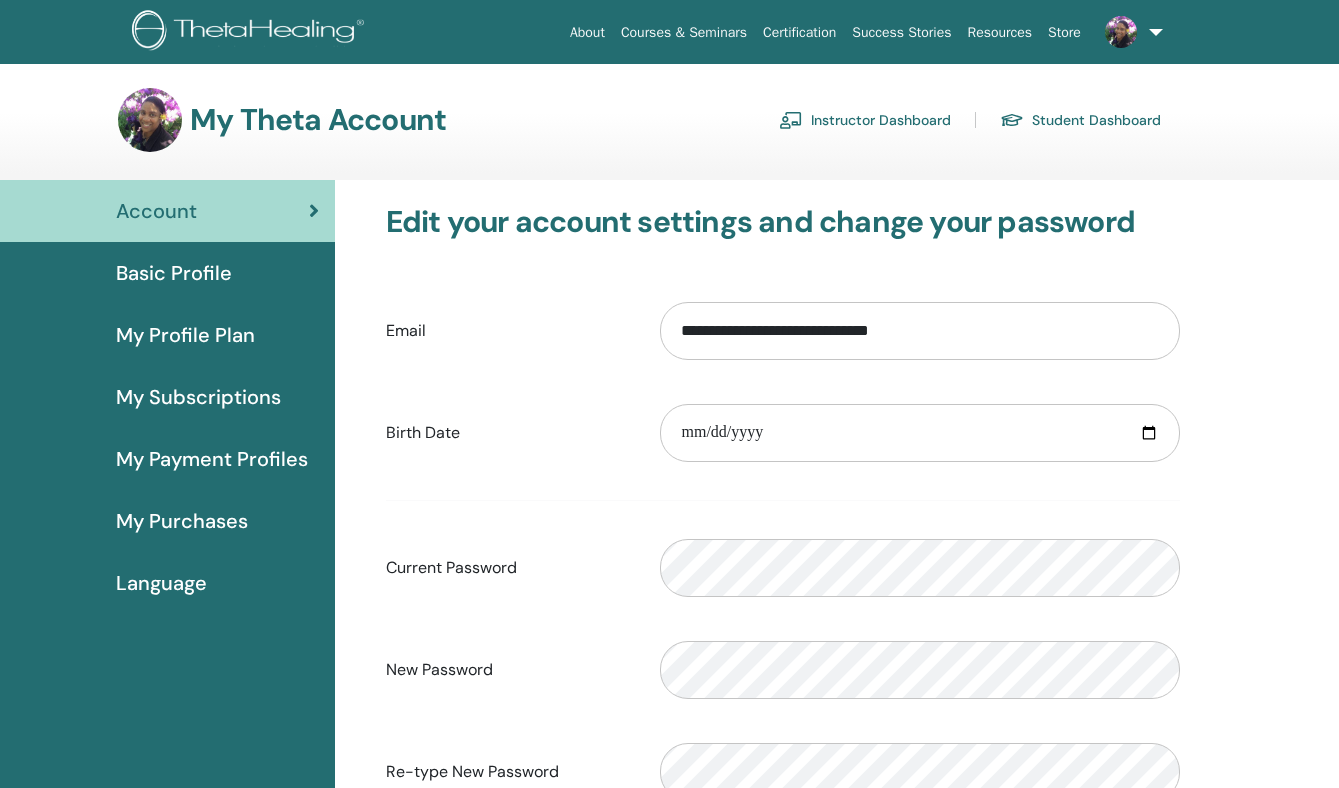 click on "My Subscriptions" at bounding box center (198, 397) 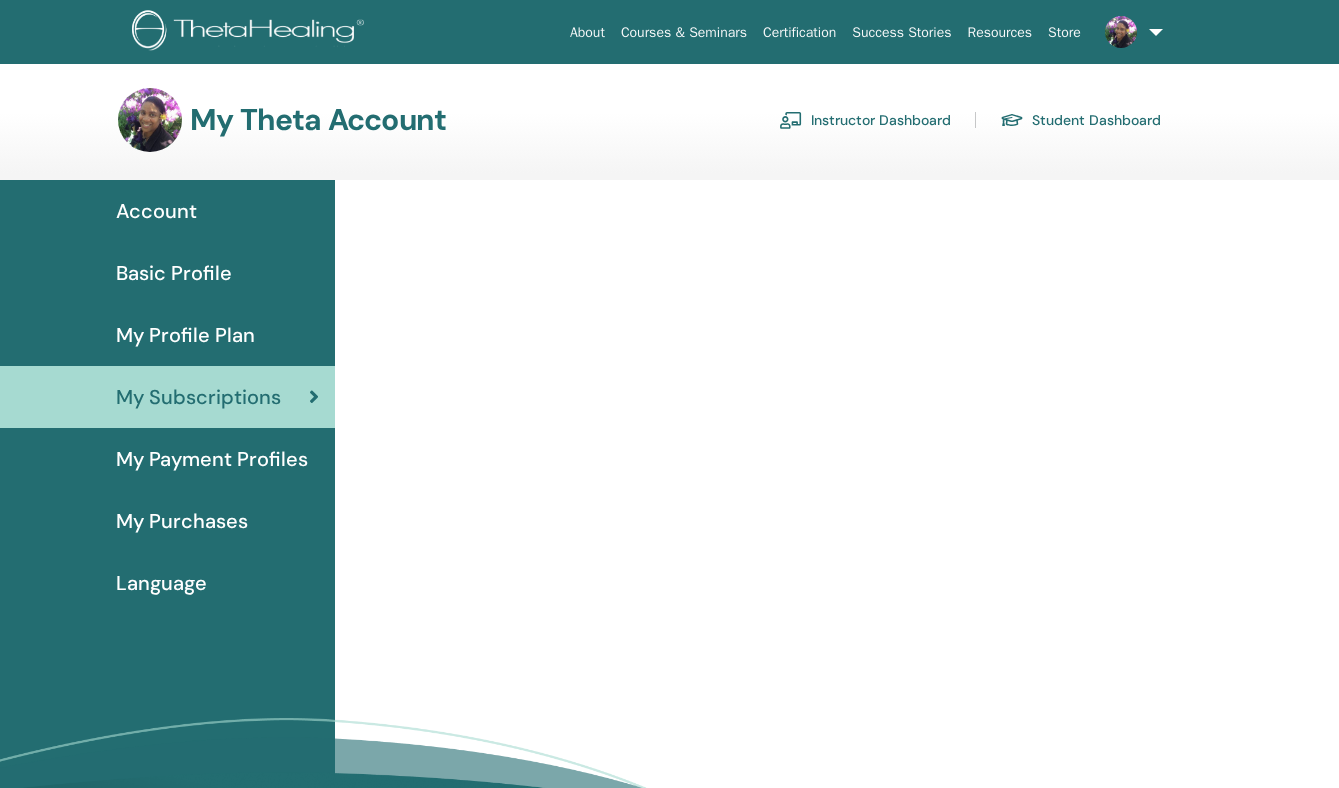 scroll, scrollTop: 0, scrollLeft: 0, axis: both 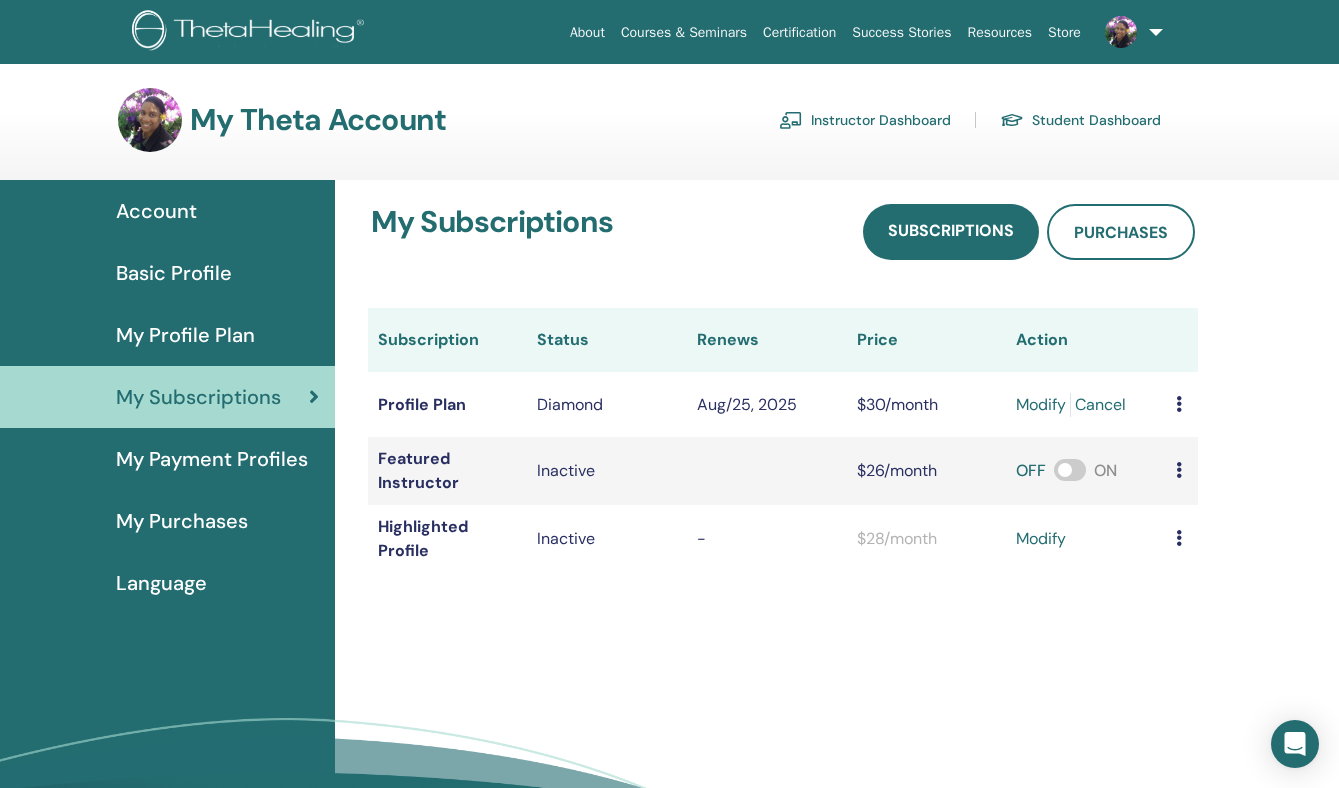 click on "My Profile Plan" at bounding box center [185, 335] 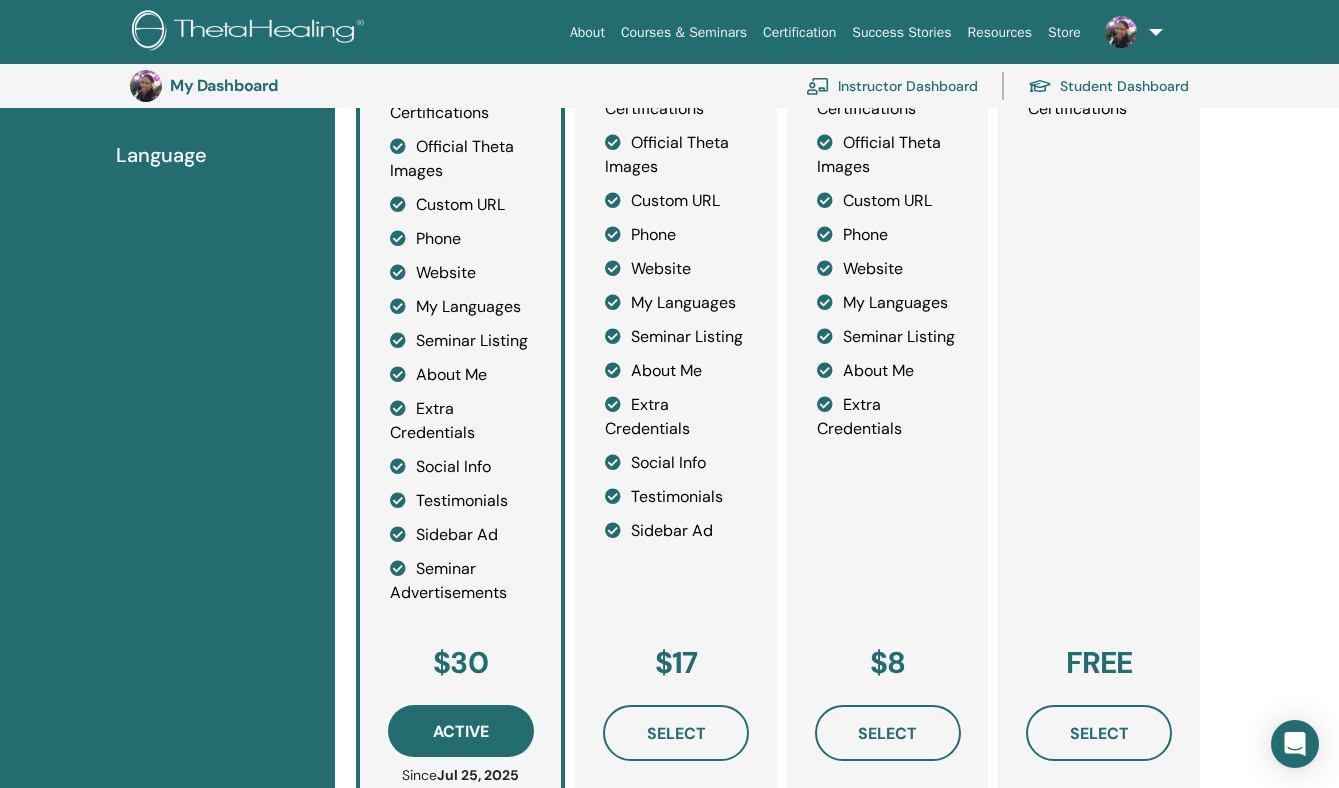 scroll, scrollTop: 474, scrollLeft: 0, axis: vertical 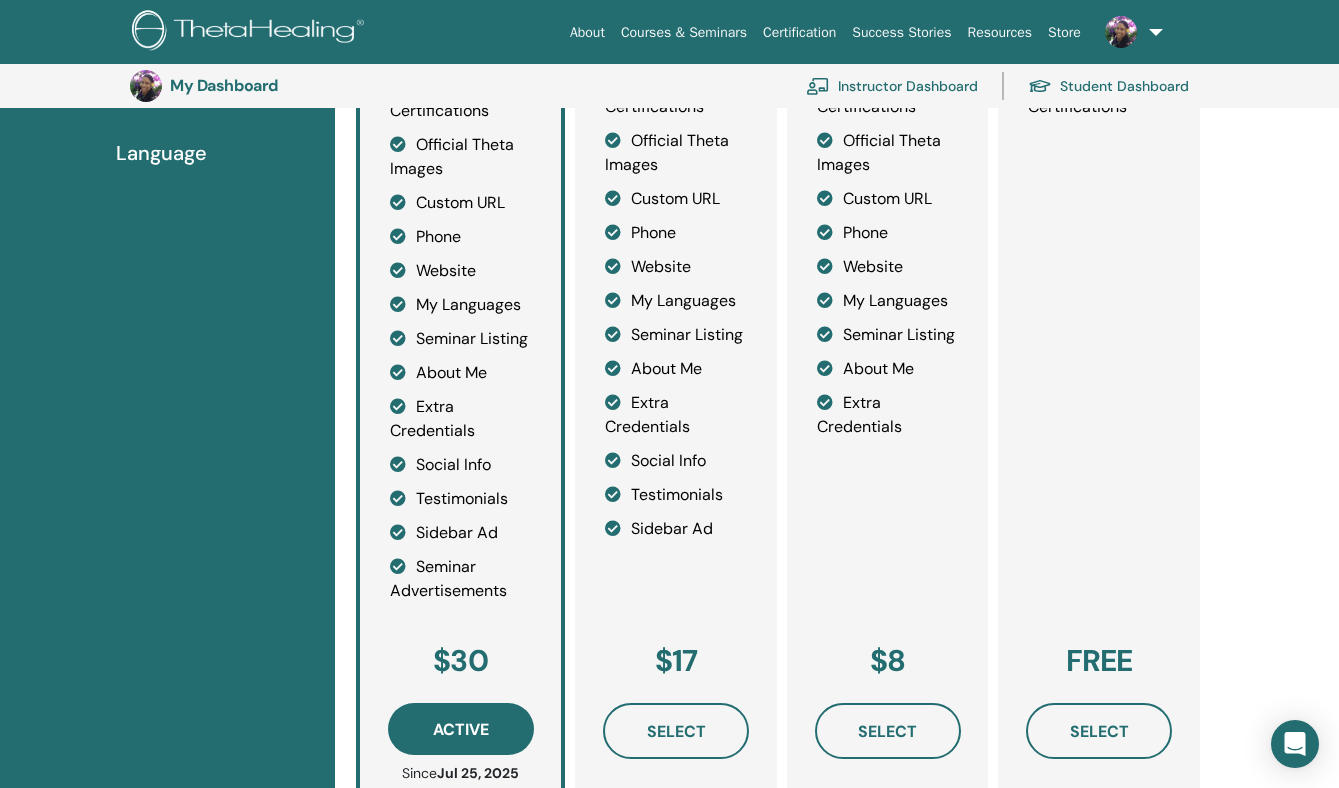 click at bounding box center (1130, 32) 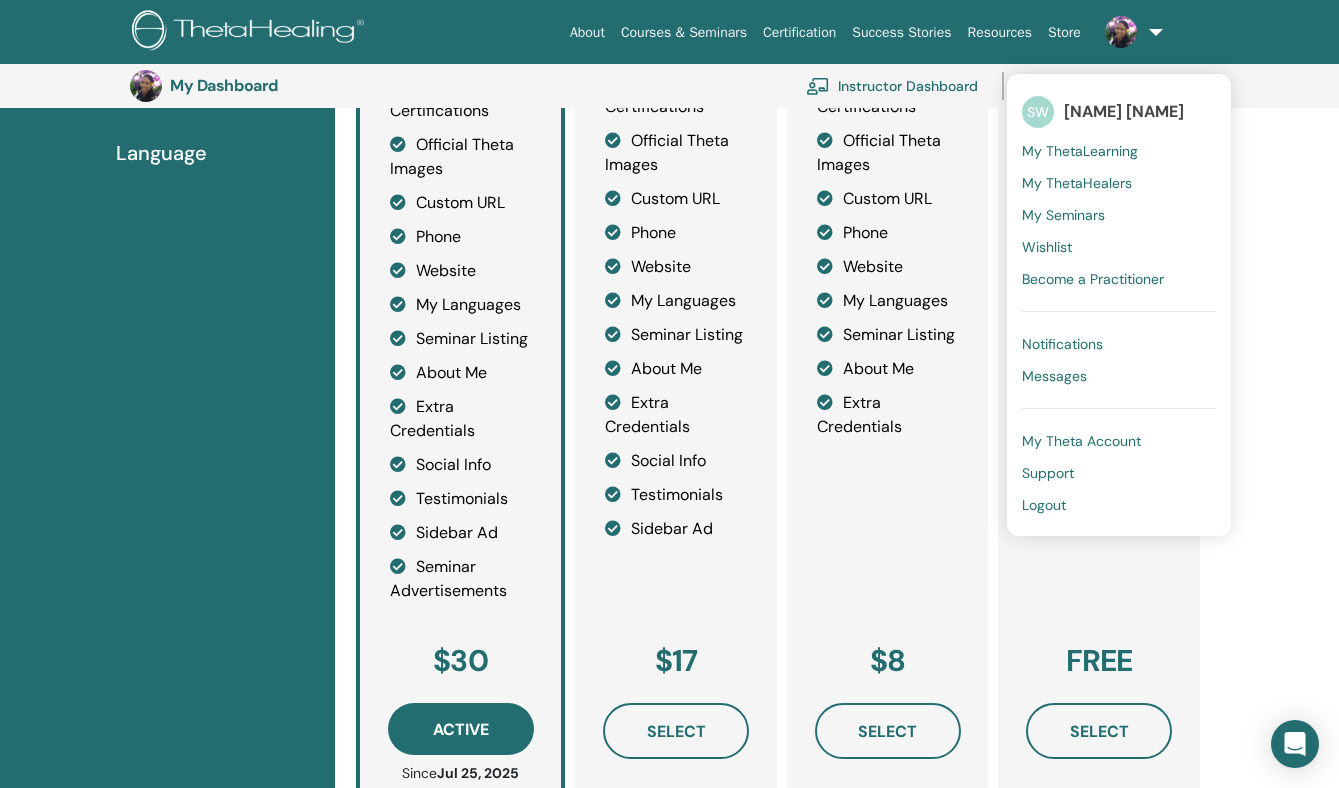 click on "My Dashboard
Instructor Dashboard
Student Dashboard" at bounding box center [684, 86] 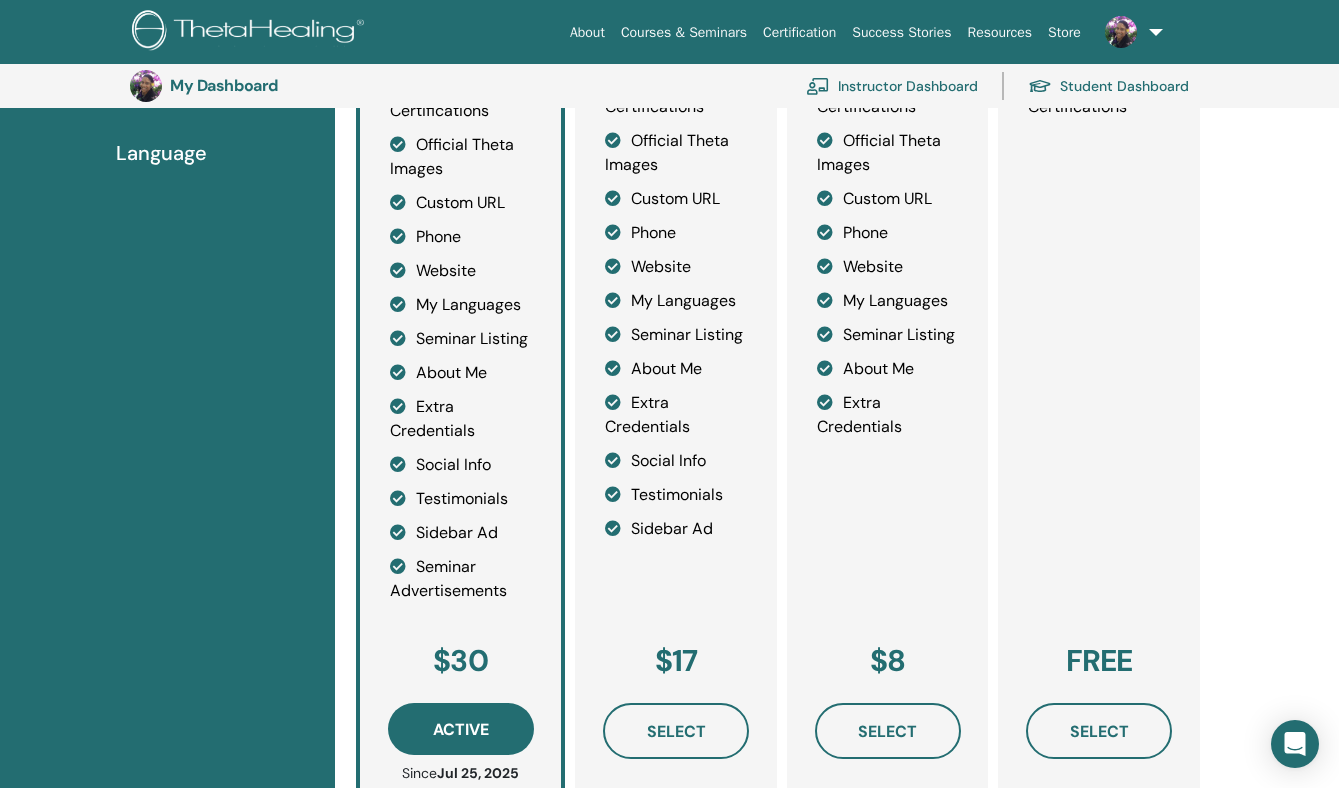 click on "Instructor Dashboard" at bounding box center [892, 86] 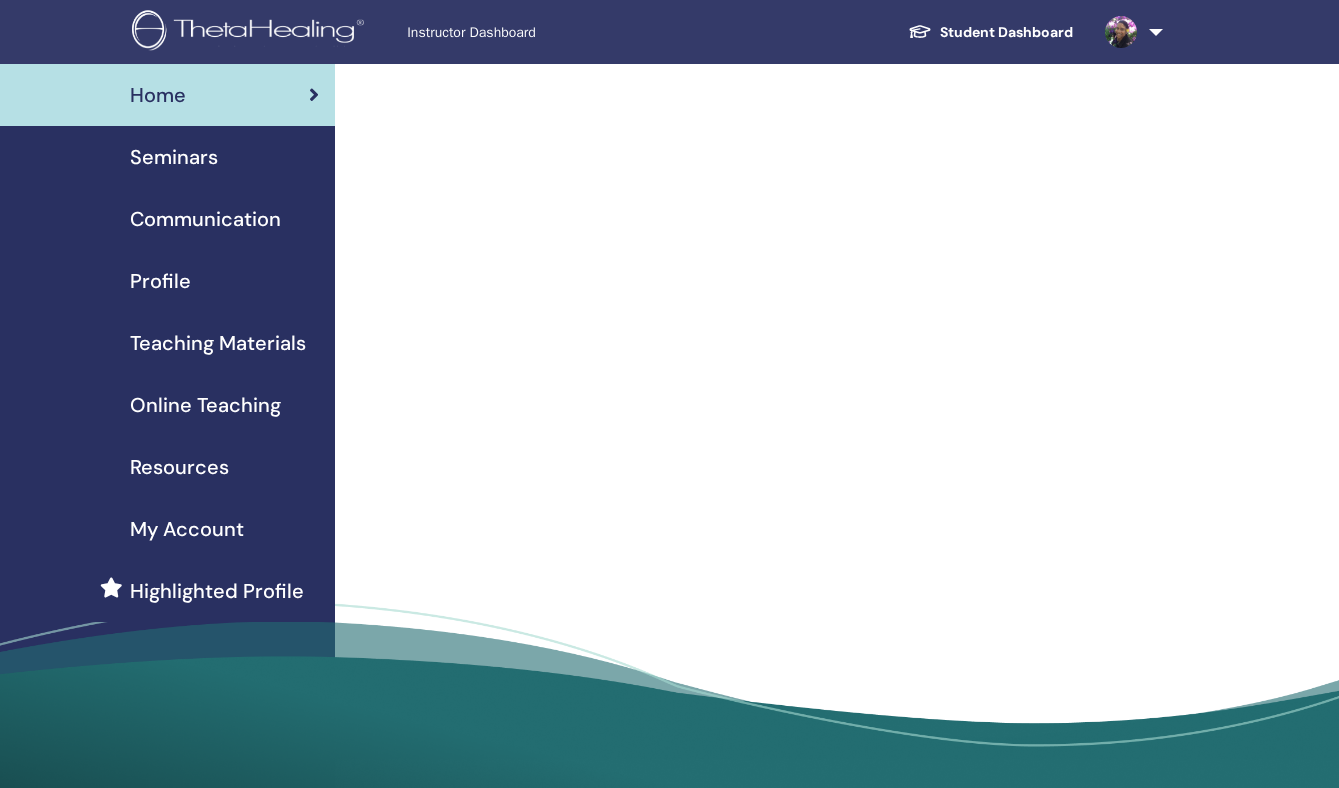 scroll, scrollTop: 0, scrollLeft: 0, axis: both 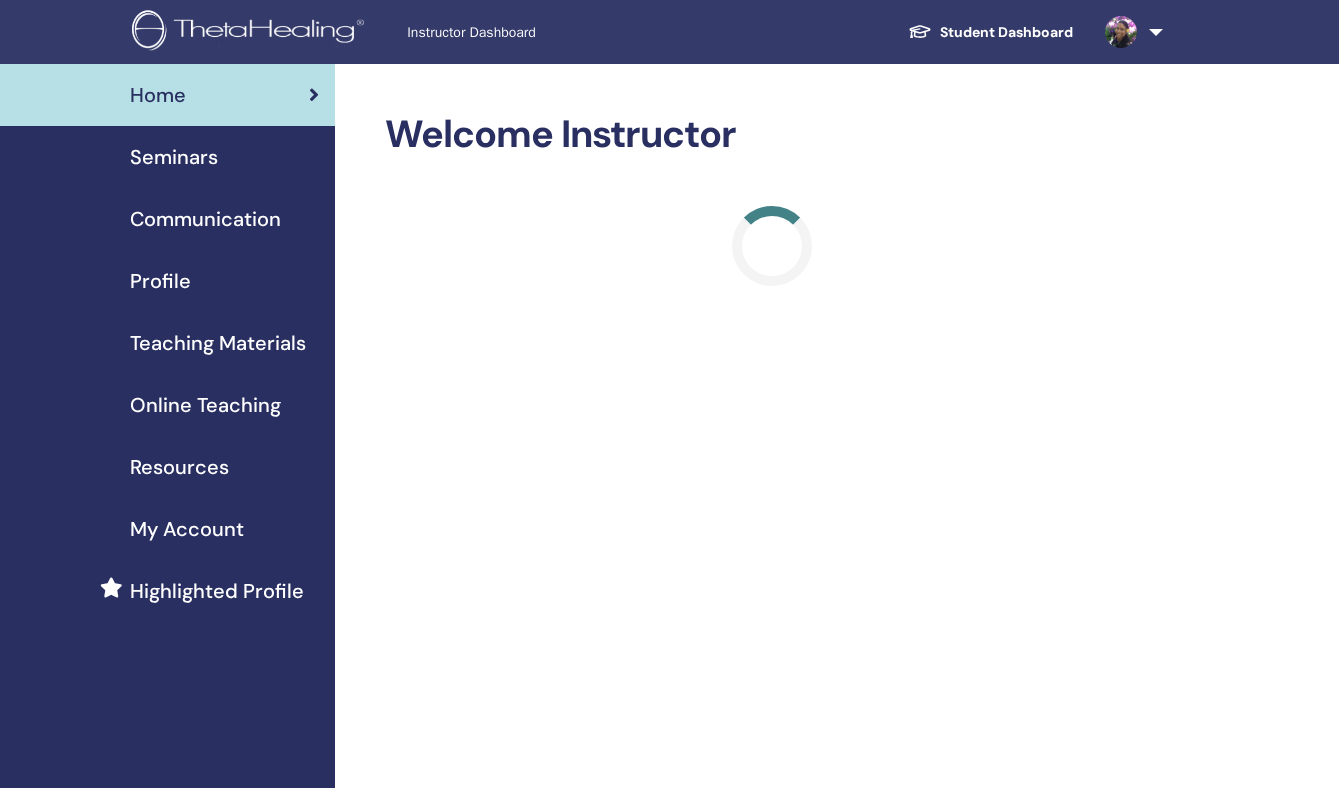 click on "Seminars" at bounding box center (174, 157) 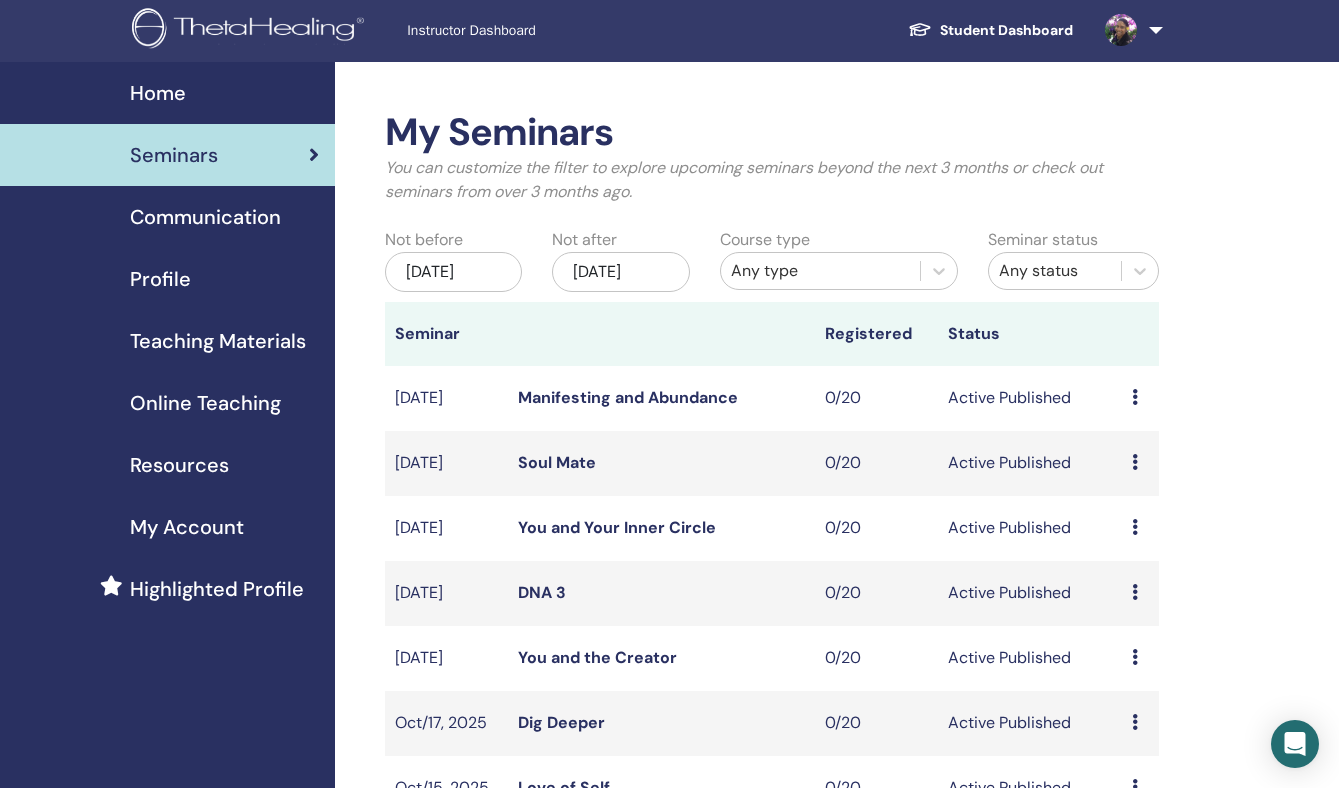scroll, scrollTop: 0, scrollLeft: 0, axis: both 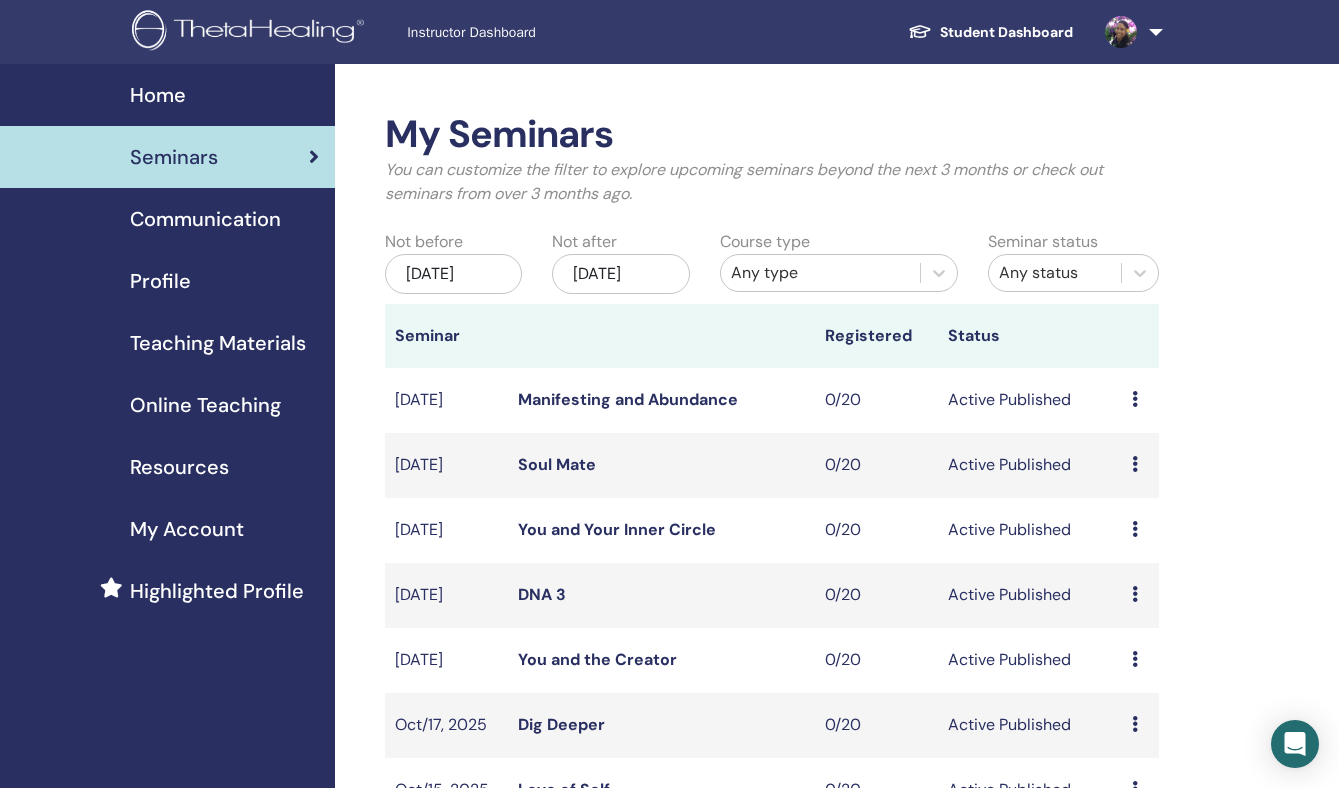 click on "Student Dashboard" at bounding box center (990, 32) 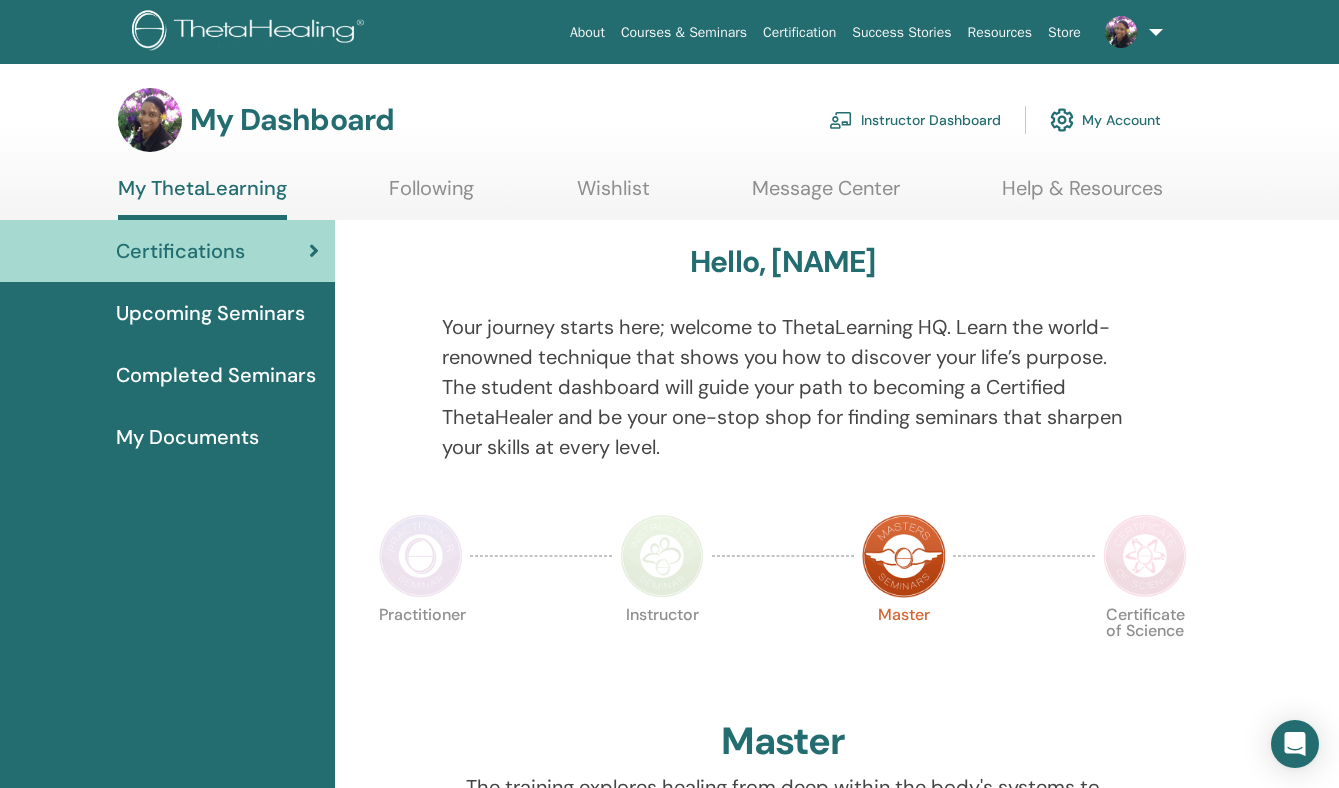click on "Courses & Seminars" at bounding box center [684, 32] 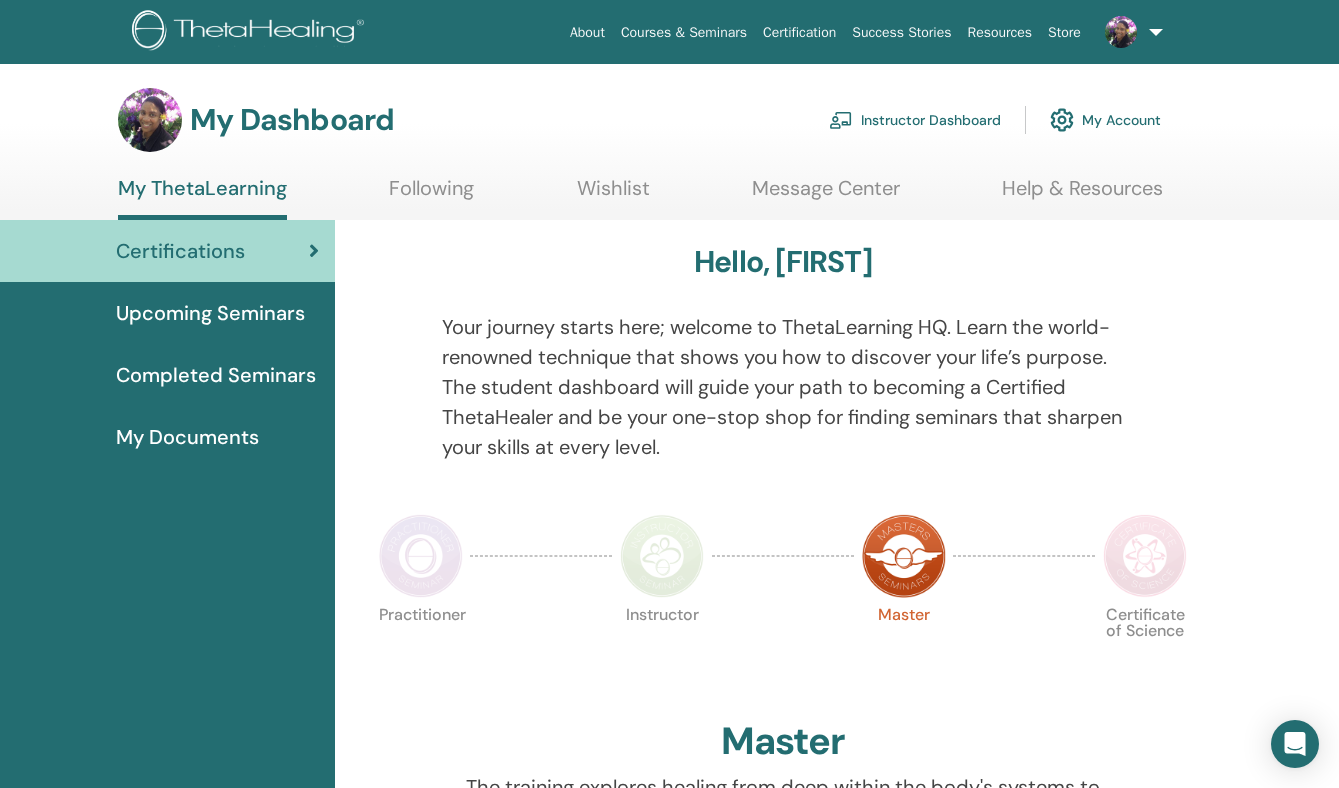 scroll, scrollTop: 0, scrollLeft: 0, axis: both 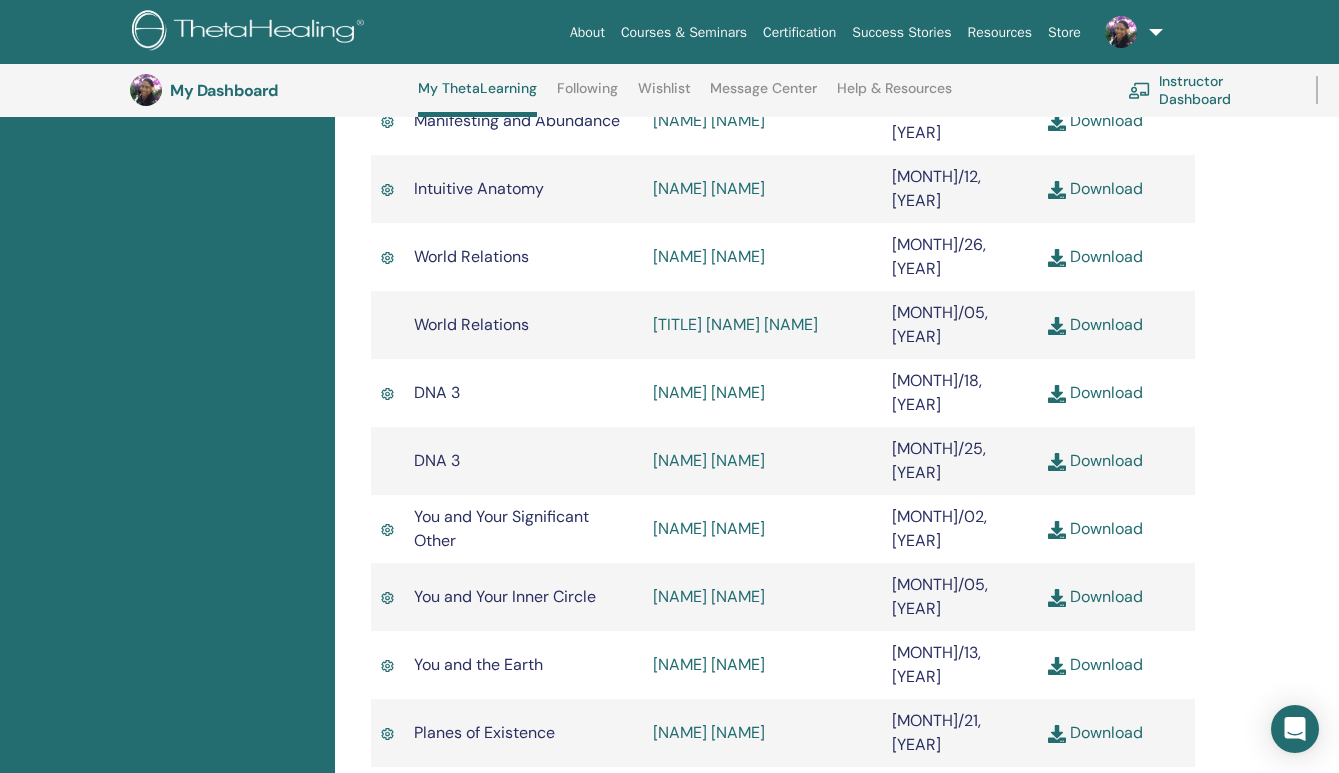 click on "Instructor Dashboard" at bounding box center (1210, 90) 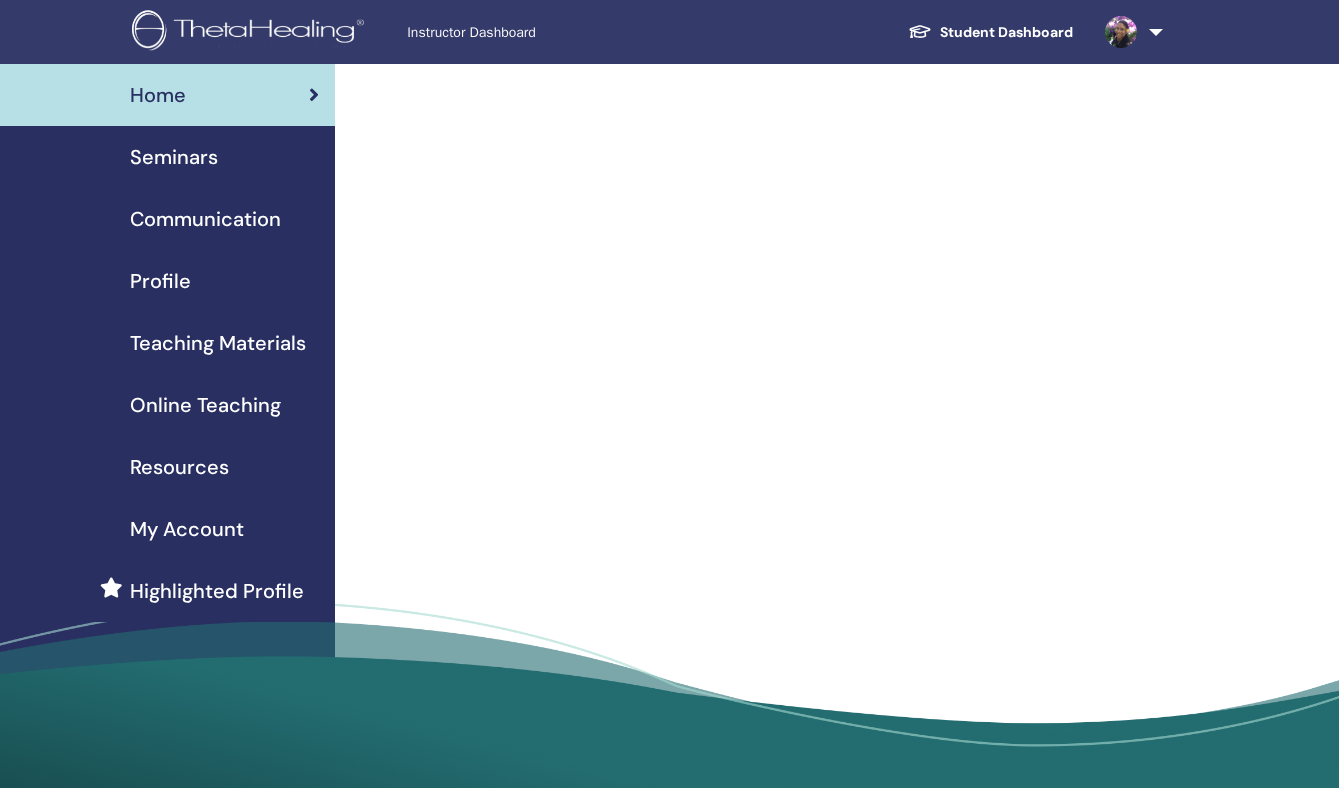 scroll, scrollTop: 0, scrollLeft: 0, axis: both 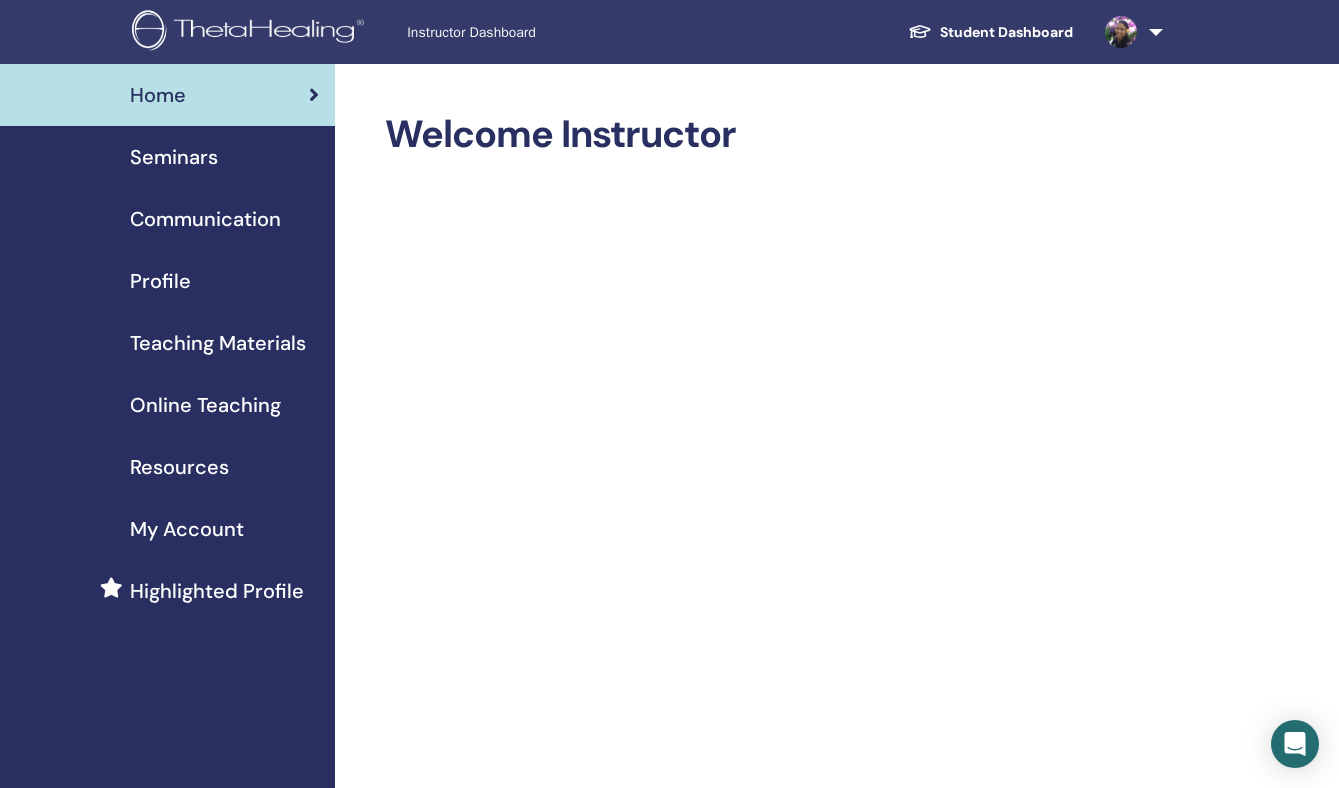 click on "Seminars" at bounding box center (174, 157) 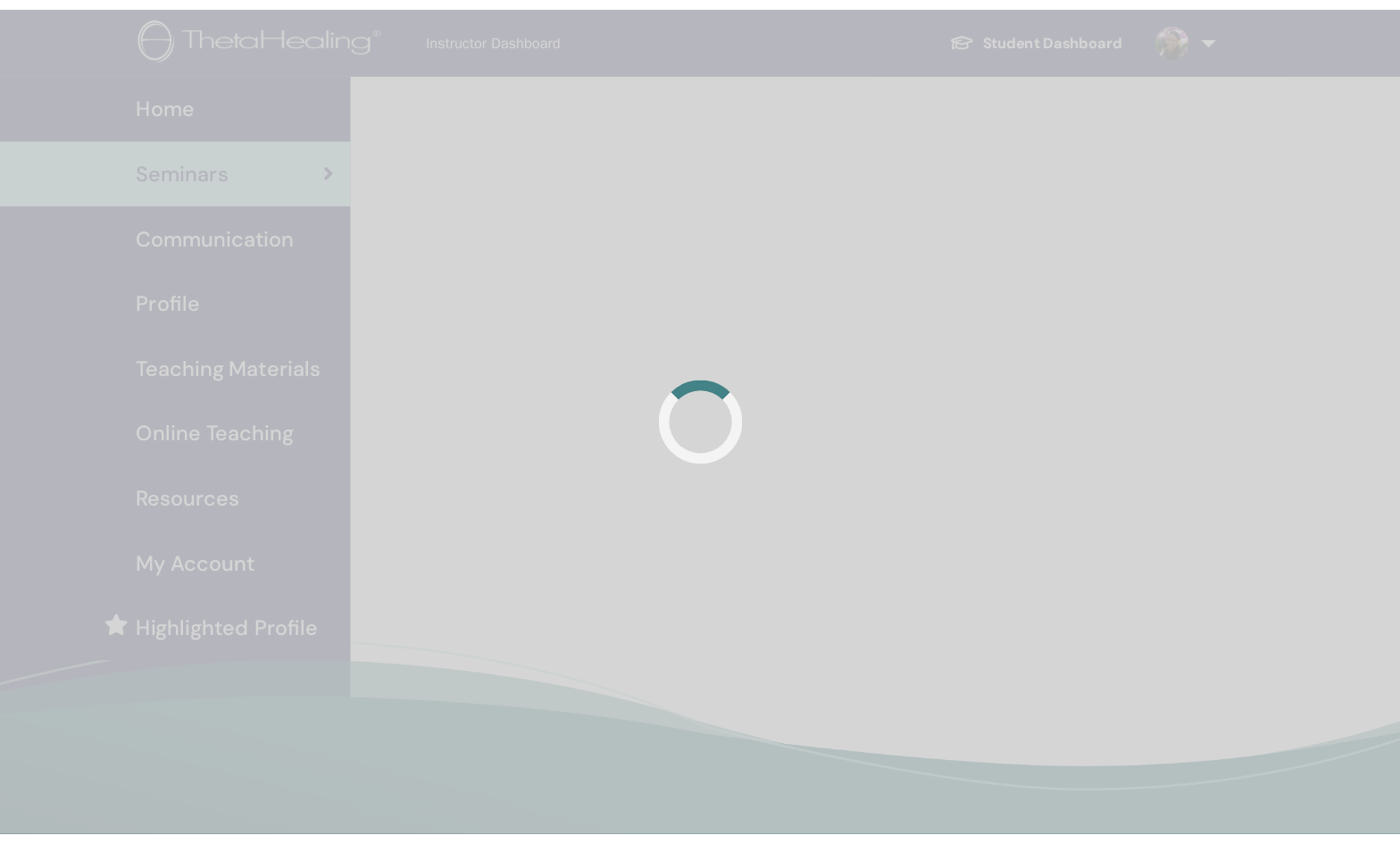 scroll, scrollTop: 0, scrollLeft: 0, axis: both 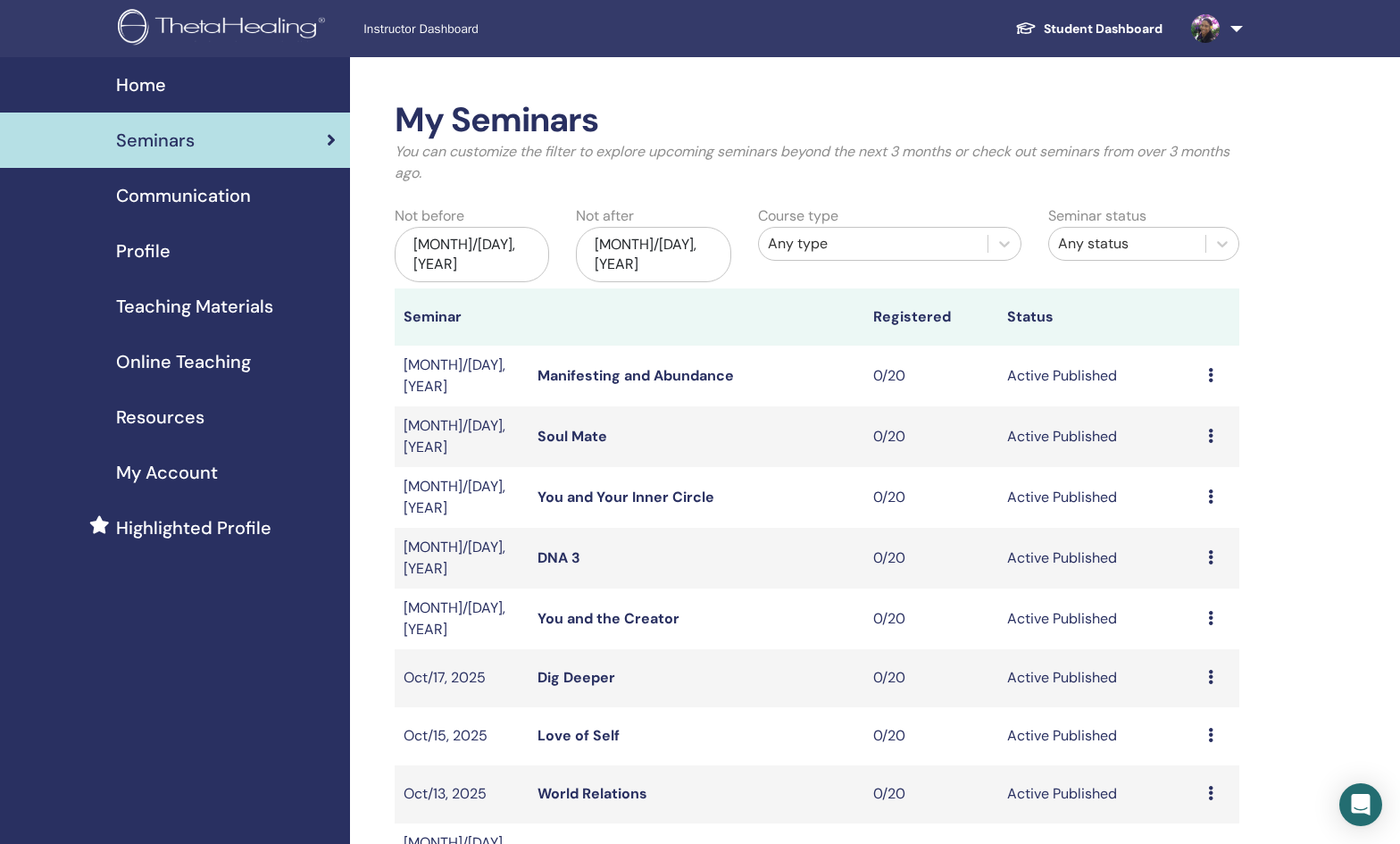 click on "Instructor Dashboard" at bounding box center [497, 29] 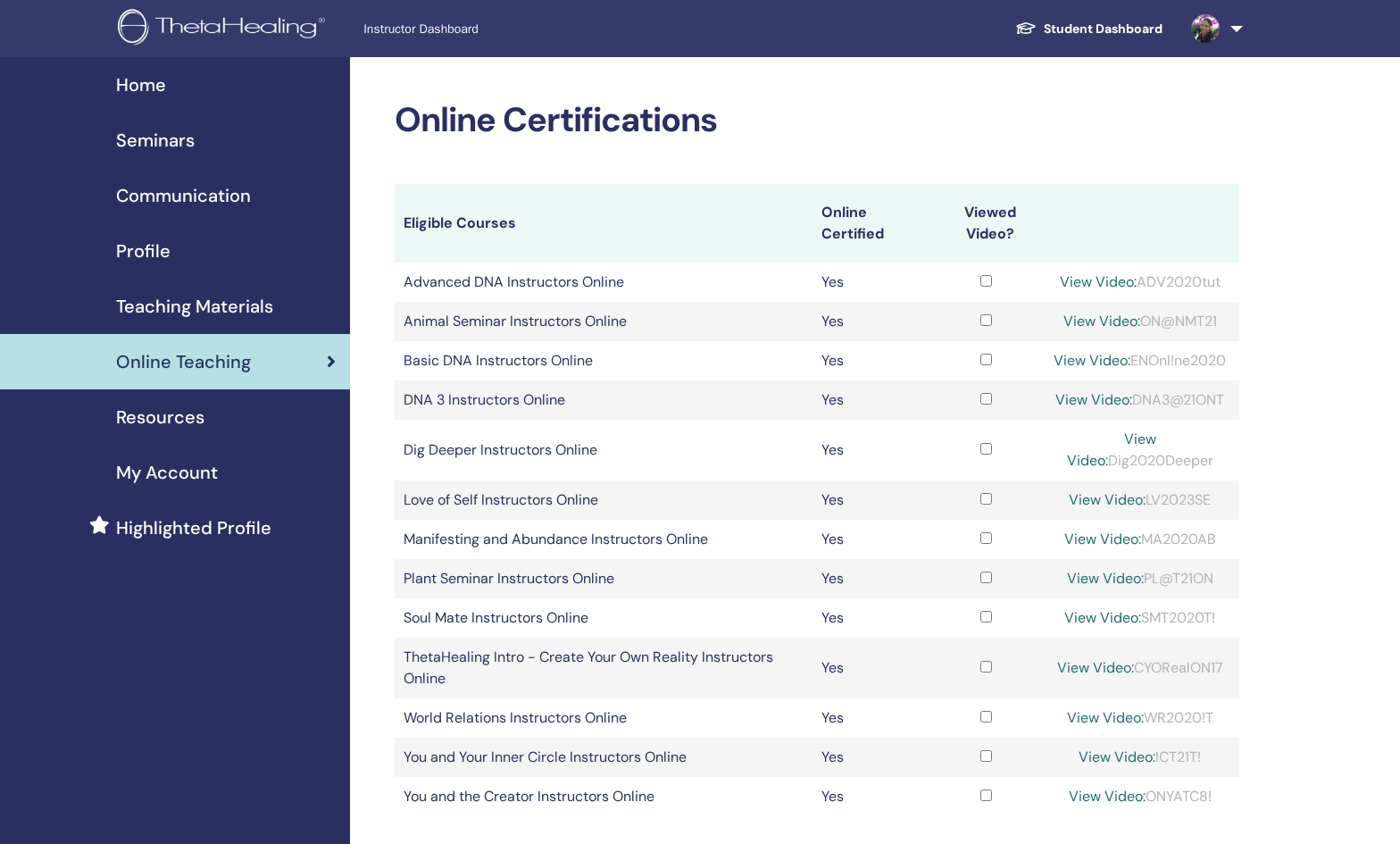 scroll, scrollTop: 0, scrollLeft: 0, axis: both 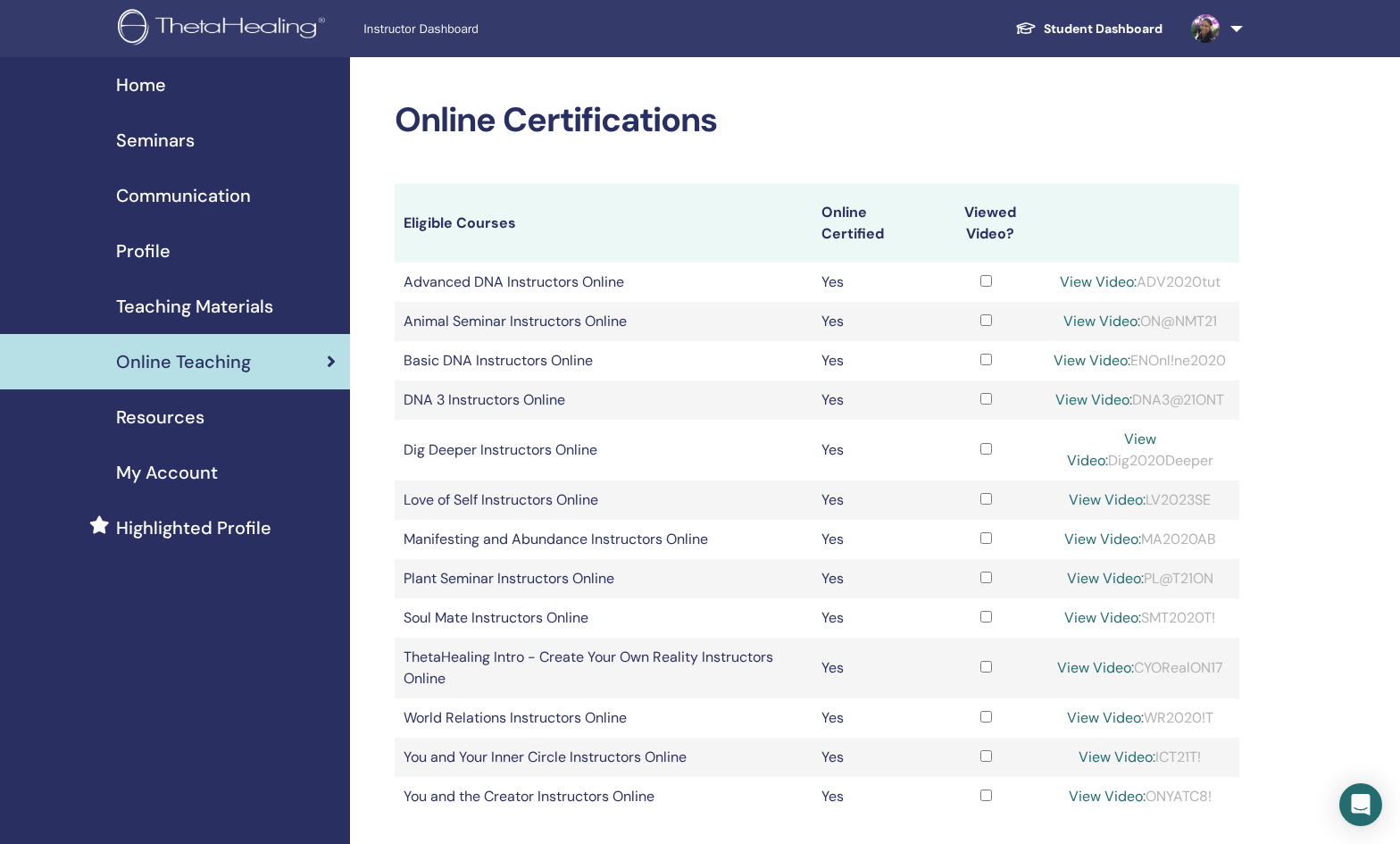 click on "Teaching Materials" at bounding box center [195, 306] 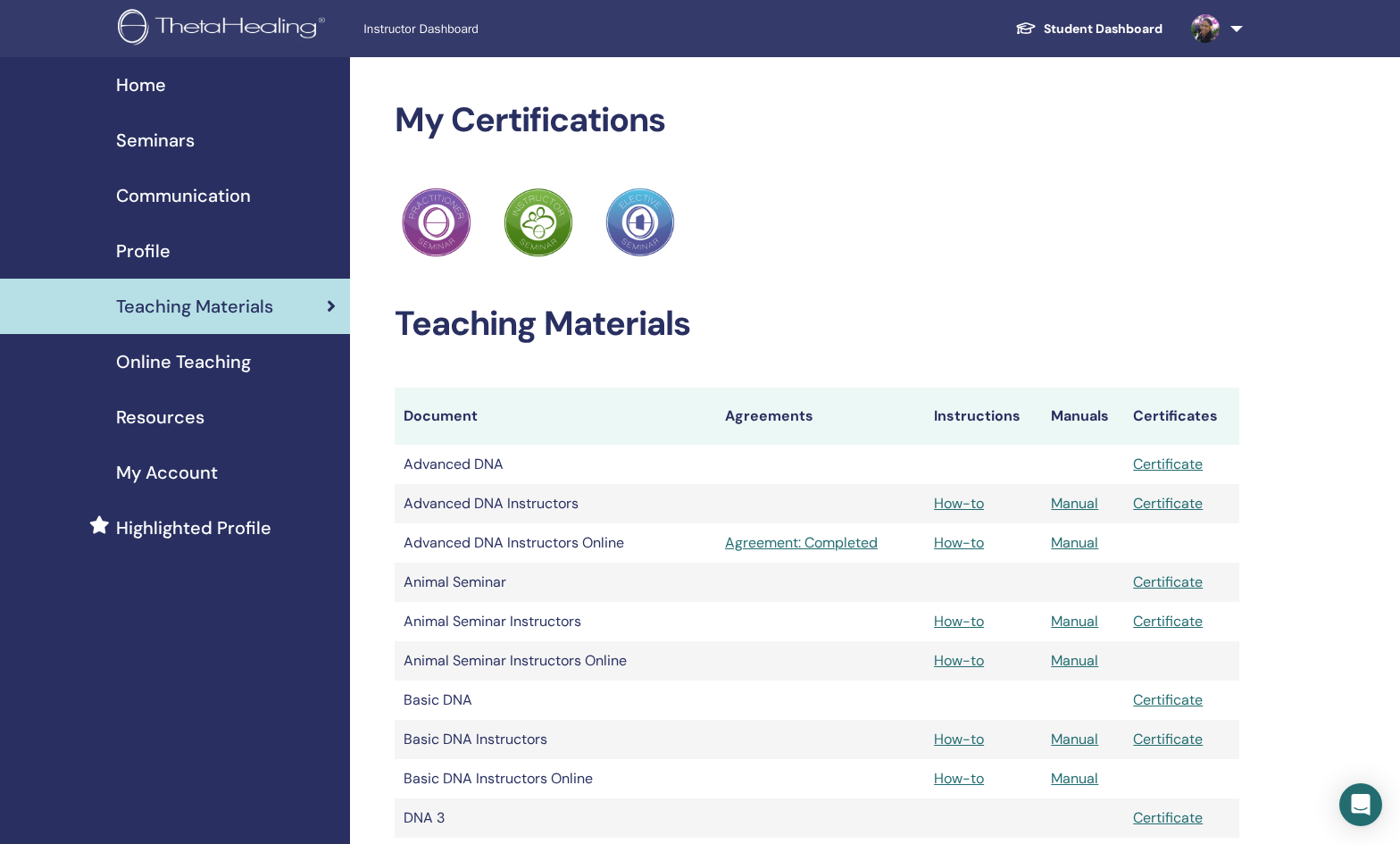 scroll, scrollTop: 0, scrollLeft: 0, axis: both 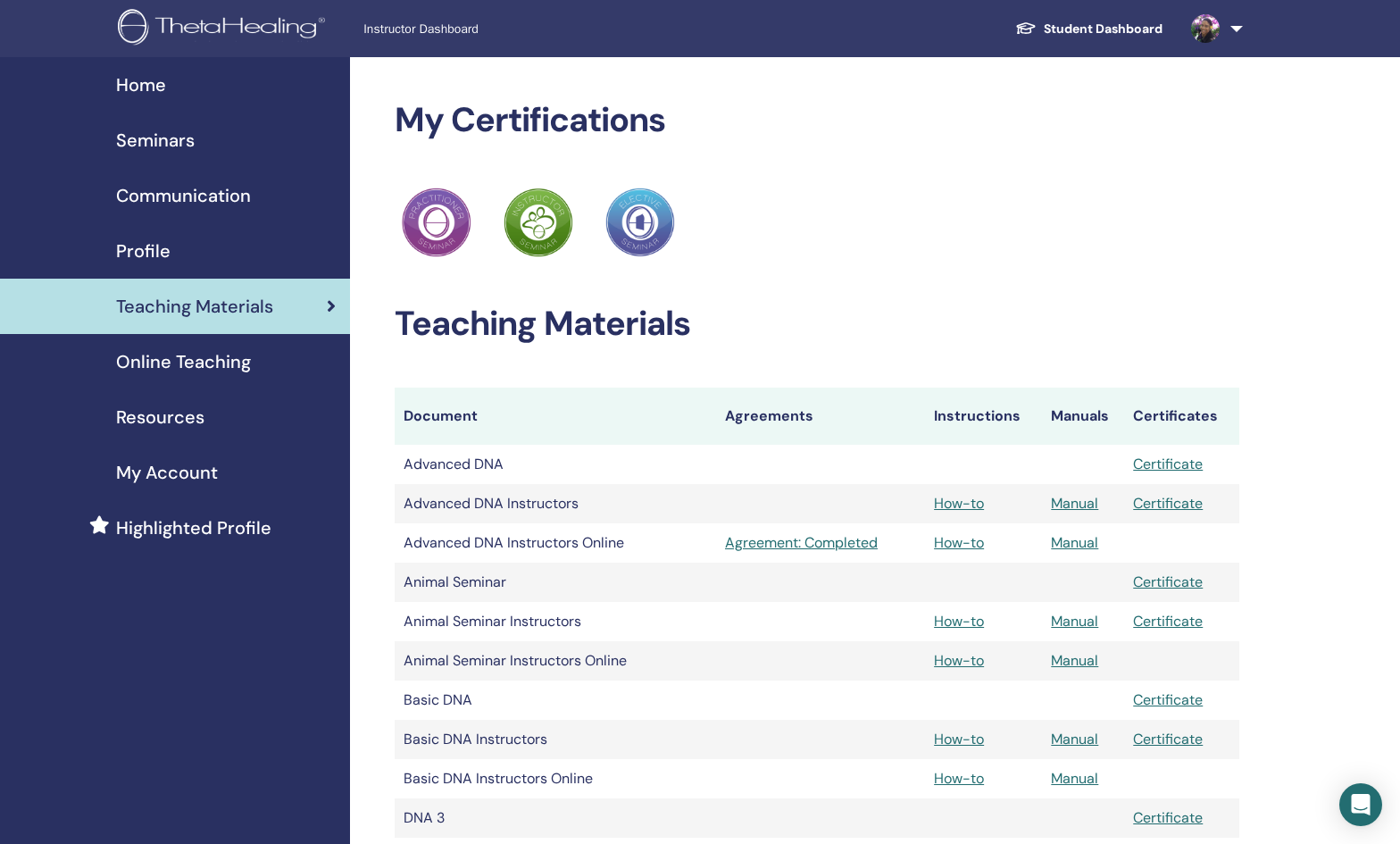 click on "Online Teaching" at bounding box center (183, 362) 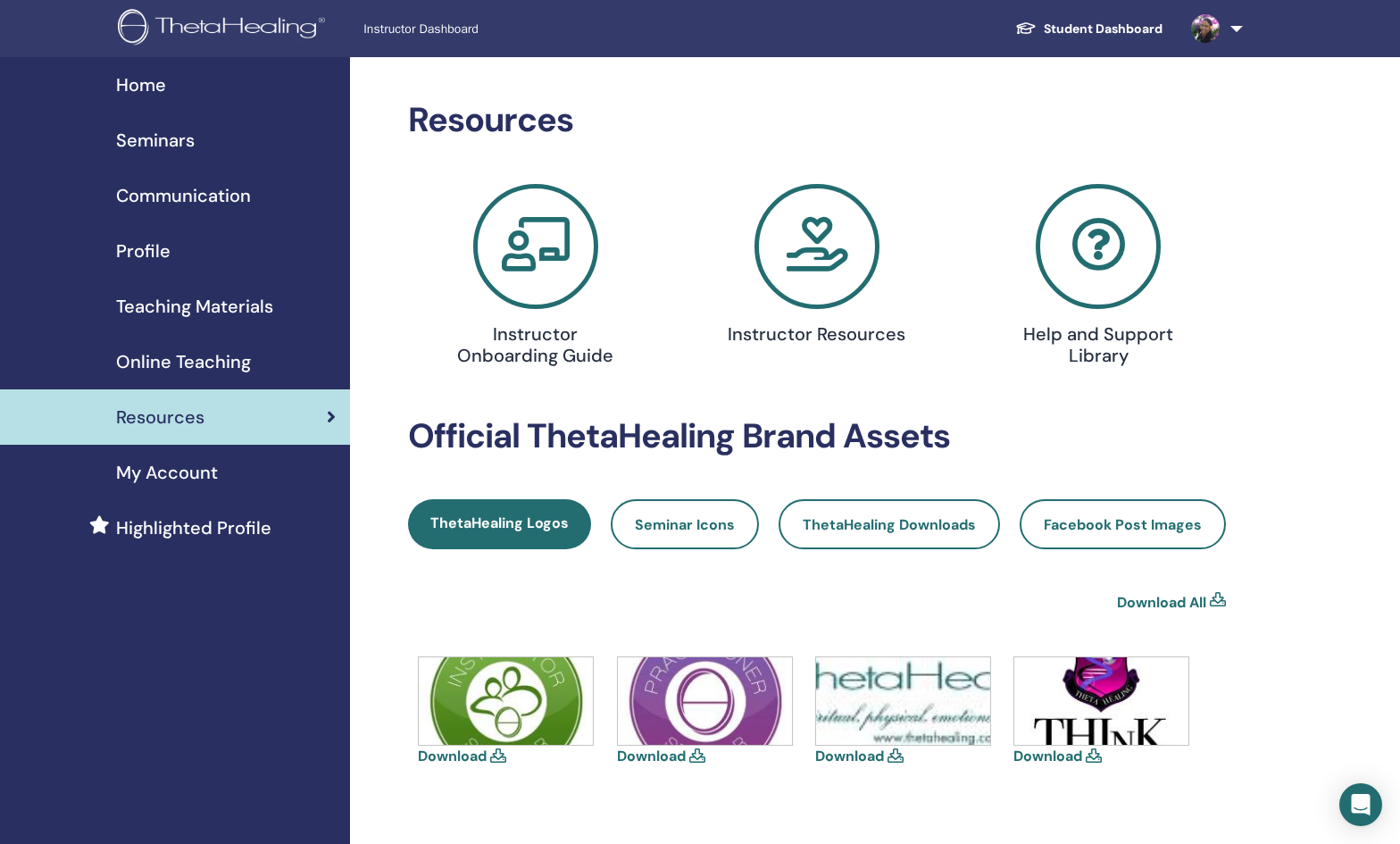 scroll, scrollTop: 0, scrollLeft: 0, axis: both 